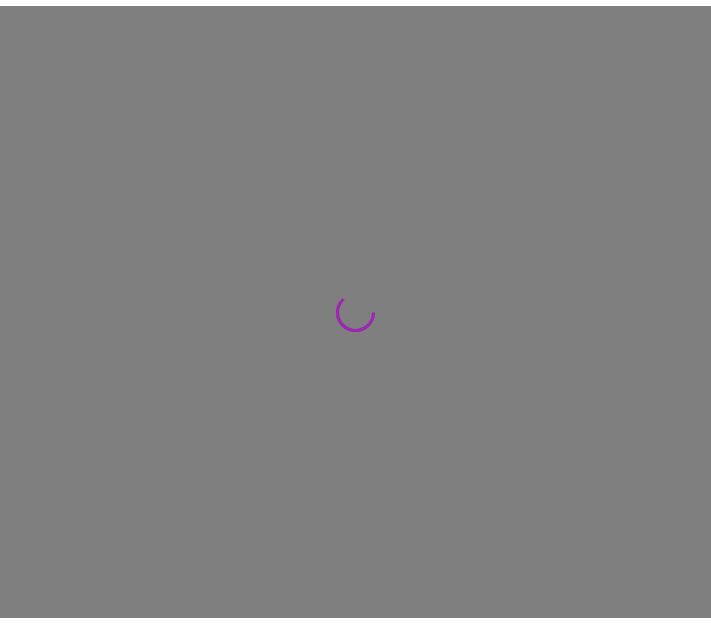 scroll, scrollTop: 0, scrollLeft: 0, axis: both 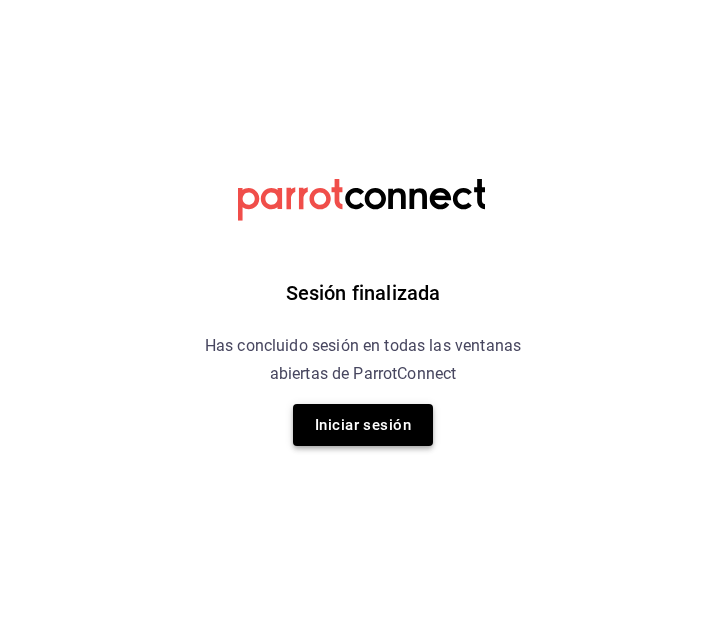 click on "Iniciar sesión" at bounding box center (363, 425) 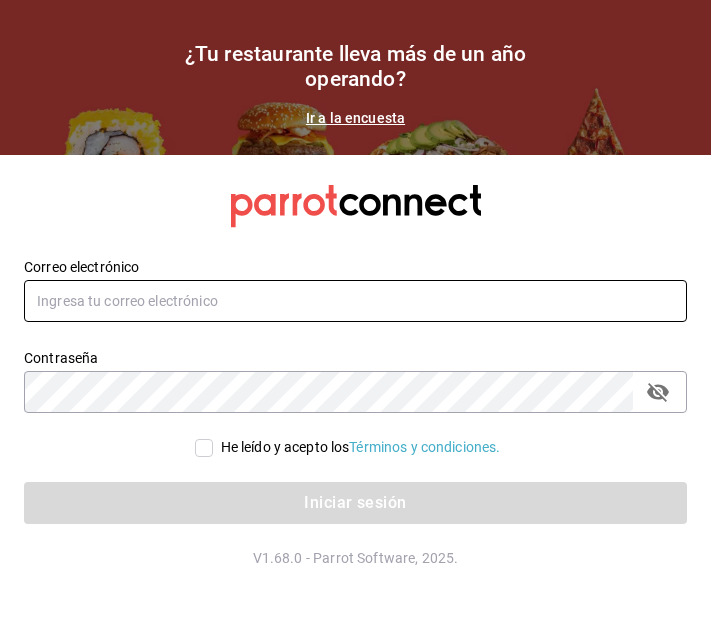 type on "[FIRST][LAST]@example.com" 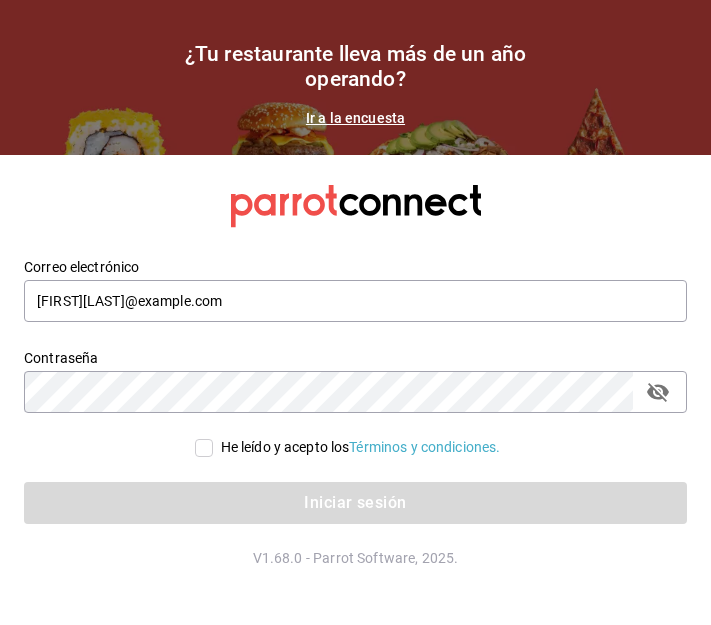 click on "He leído y acepto los  Términos y condiciones." at bounding box center (204, 448) 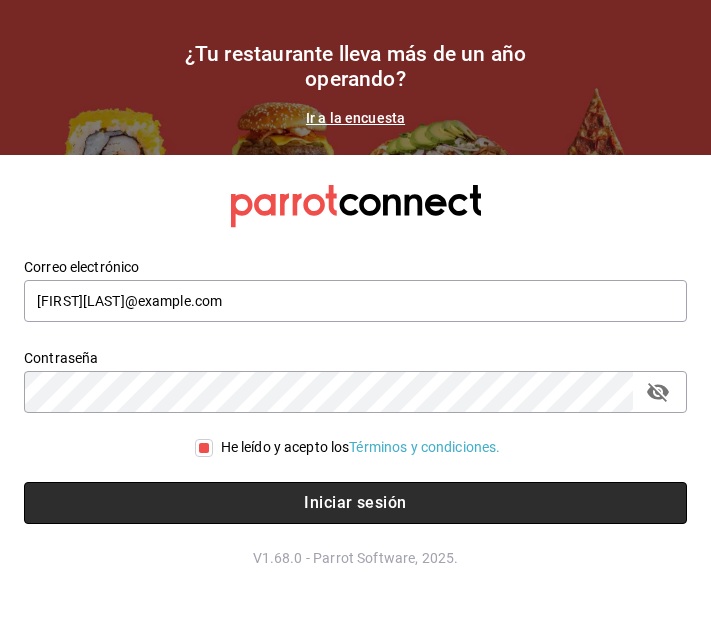 click on "Iniciar sesión" at bounding box center (355, 503) 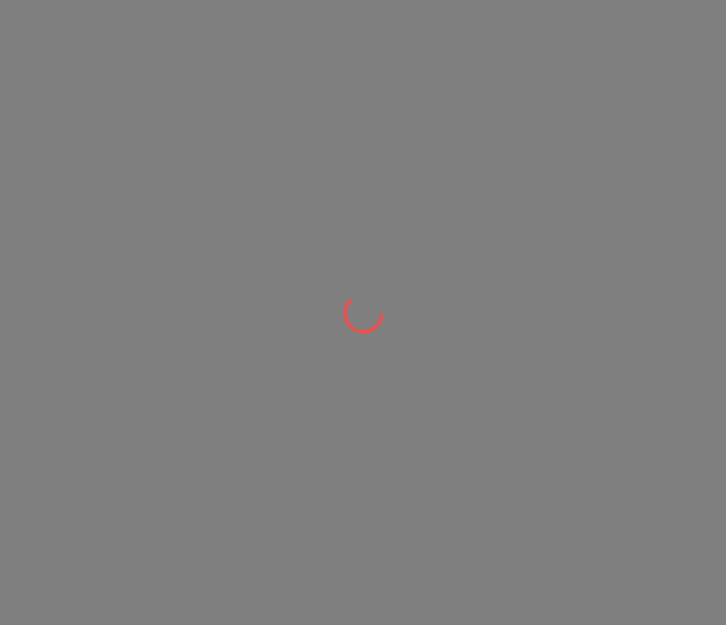 scroll, scrollTop: 0, scrollLeft: 0, axis: both 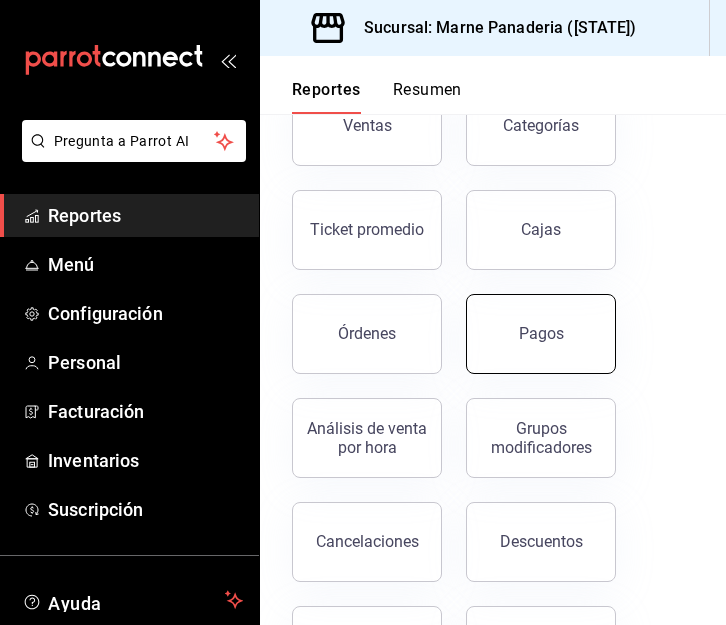 click on "Pagos" at bounding box center (541, 333) 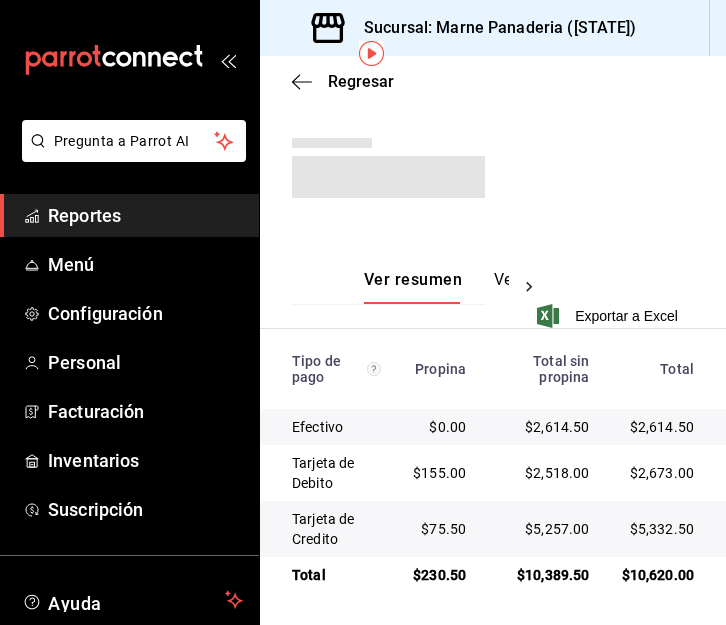 scroll, scrollTop: 0, scrollLeft: 0, axis: both 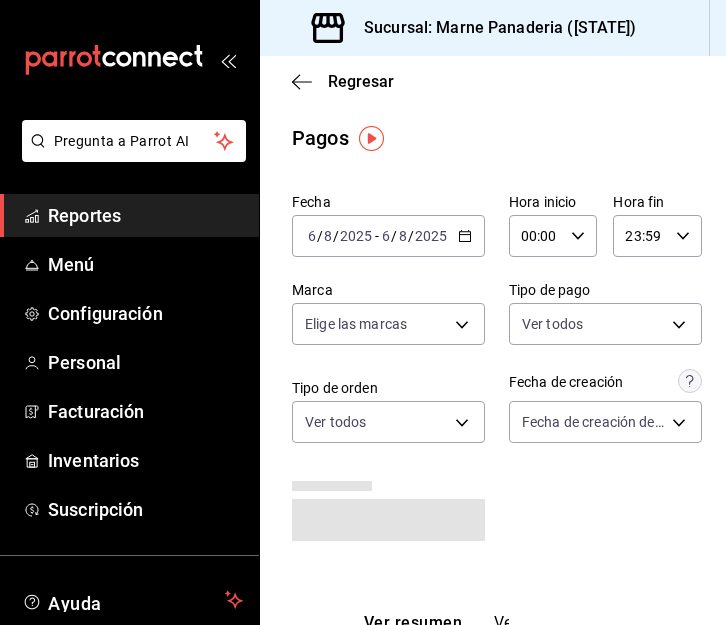 click 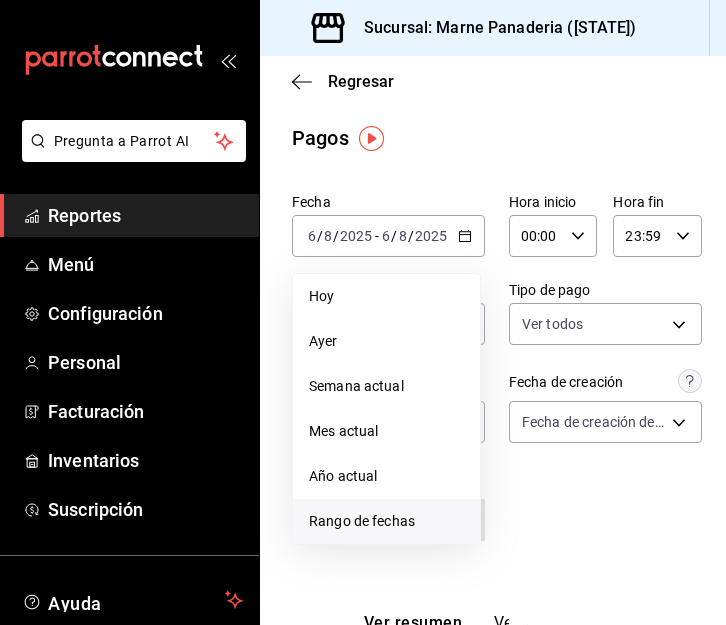 click on "Rango de fechas" at bounding box center [386, 521] 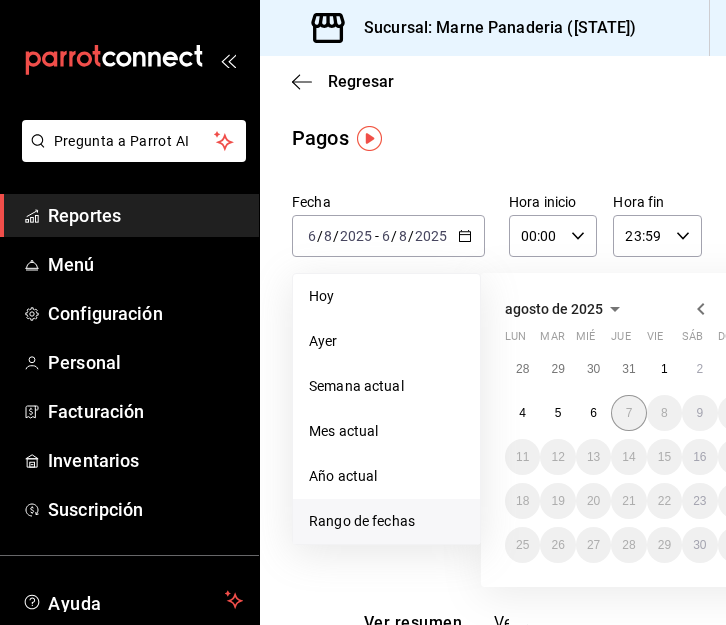 scroll, scrollTop: 0, scrollLeft: 13, axis: horizontal 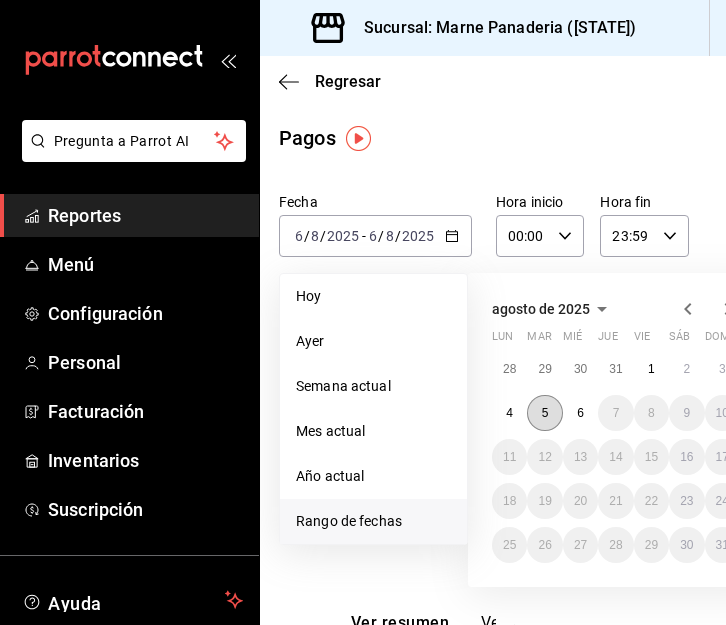click on "5" at bounding box center [544, 413] 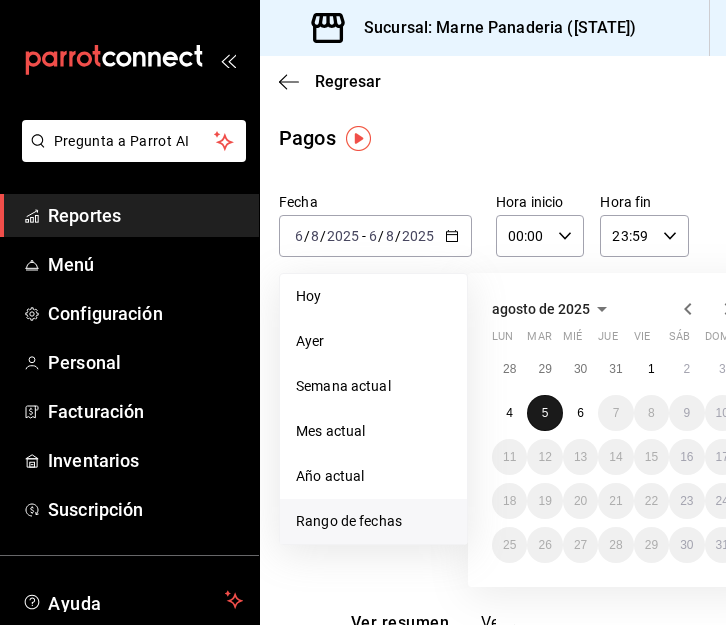 click on "5" at bounding box center [544, 413] 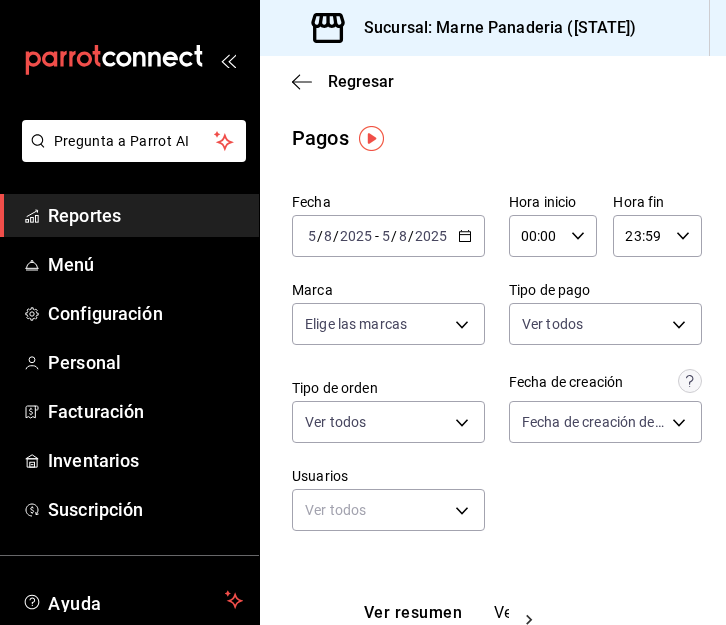 scroll, scrollTop: 352, scrollLeft: 0, axis: vertical 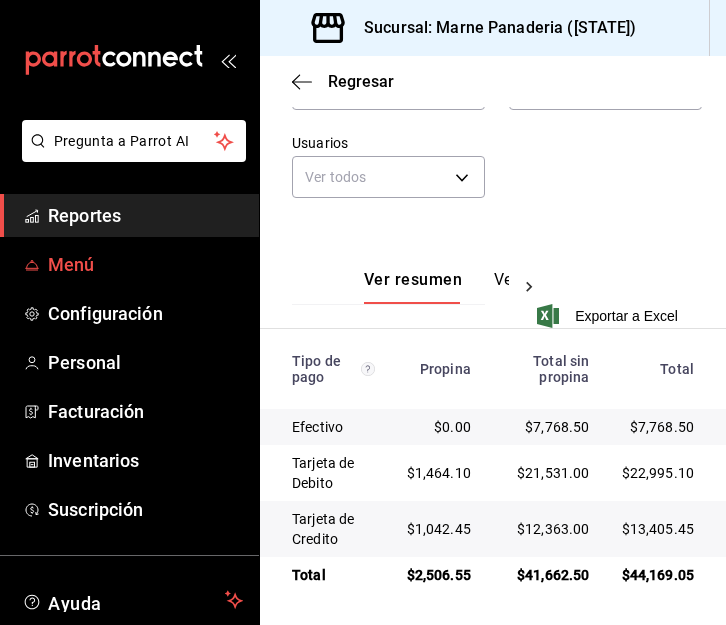 click on "Menú" at bounding box center (145, 264) 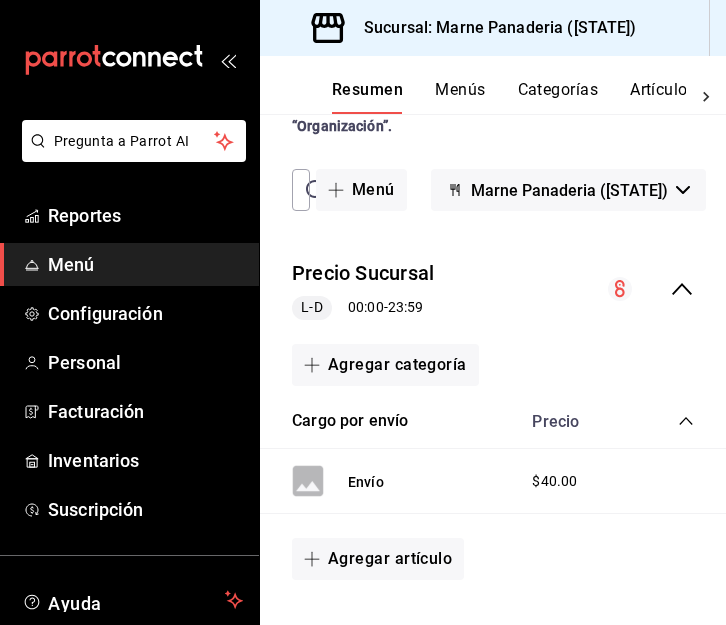 scroll, scrollTop: 103, scrollLeft: 0, axis: vertical 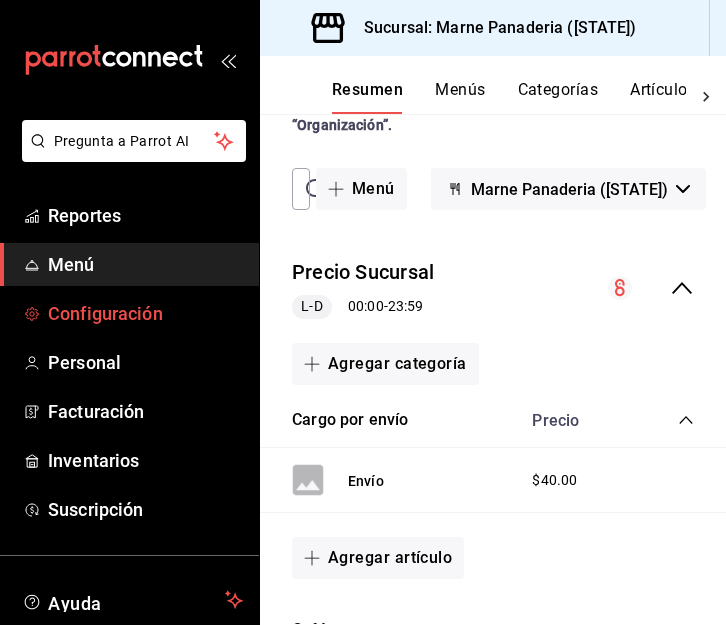 click on "Configuración" at bounding box center (145, 313) 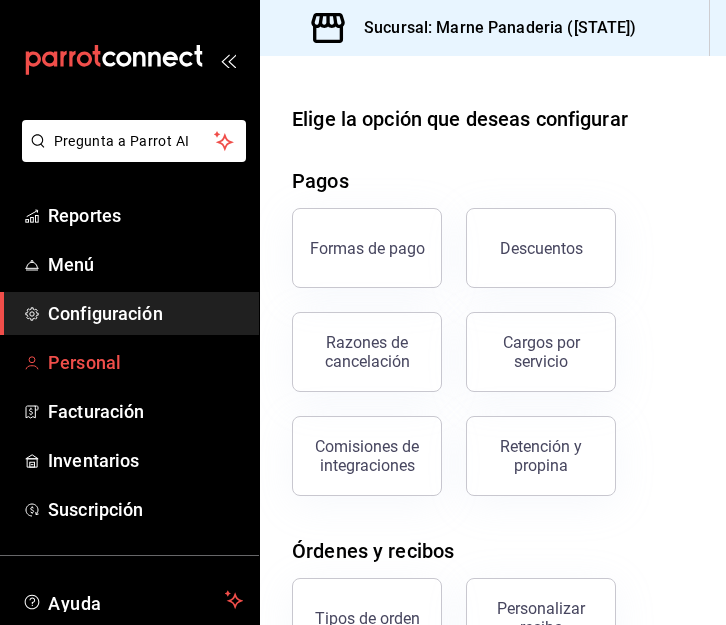 click on "Personal" at bounding box center (145, 362) 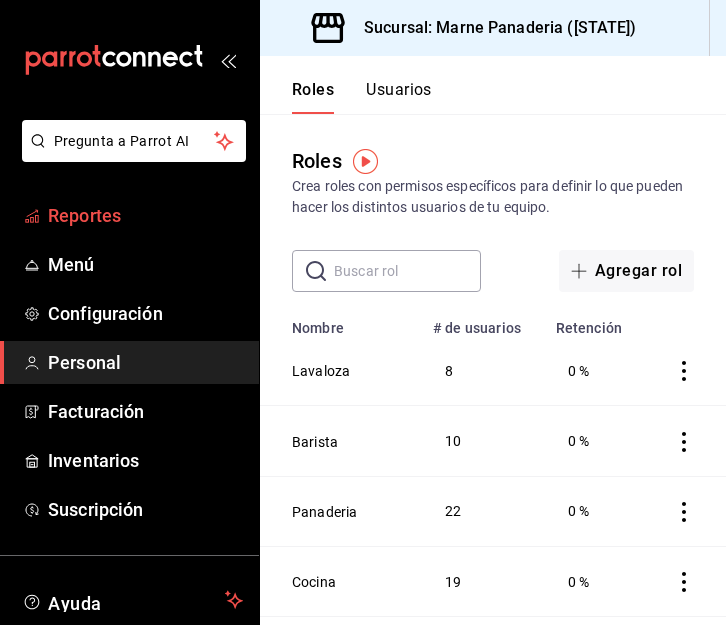 click on "Reportes" at bounding box center (145, 215) 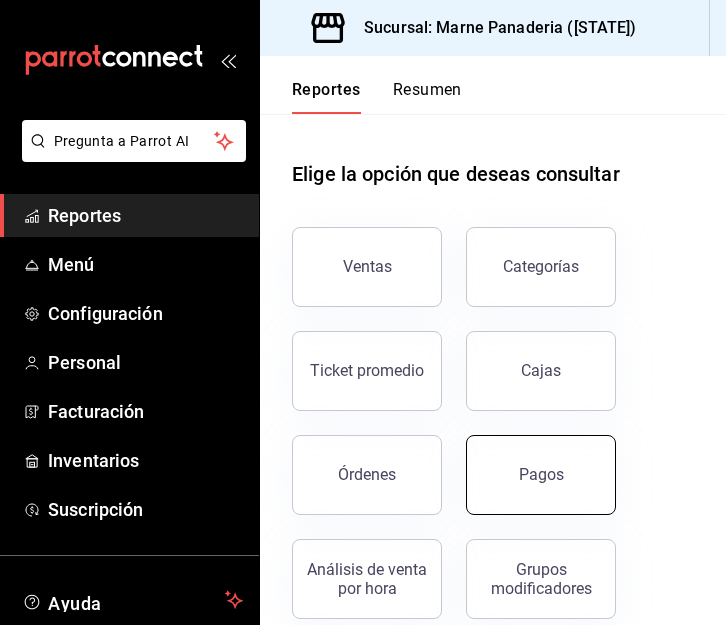 scroll, scrollTop: 68, scrollLeft: 0, axis: vertical 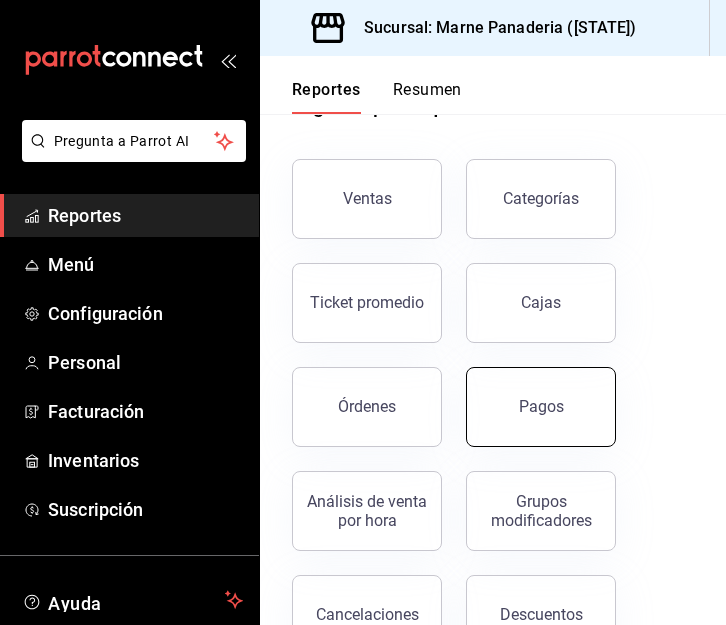 click on "Pagos" at bounding box center [541, 406] 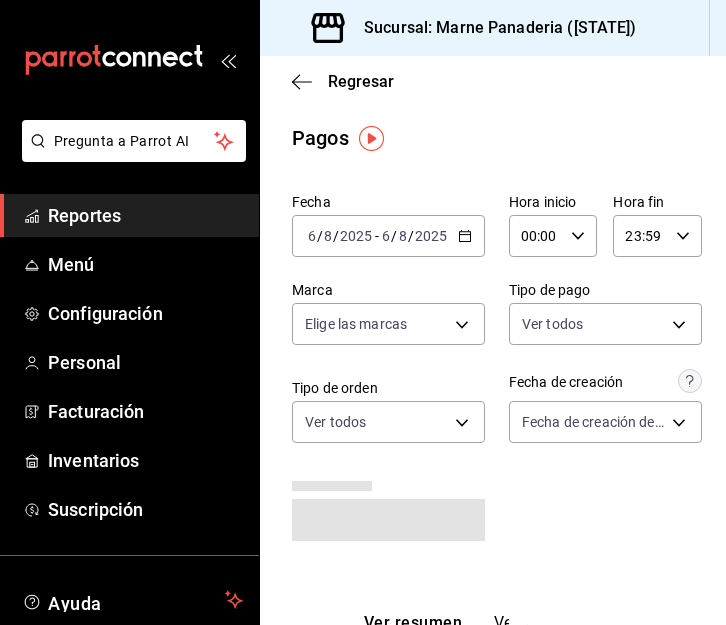 click 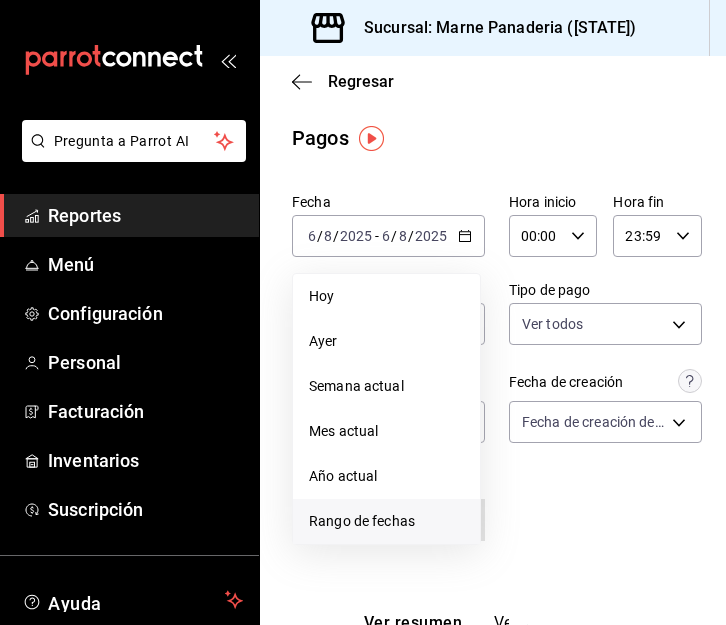 click on "Rango de fechas" at bounding box center (386, 521) 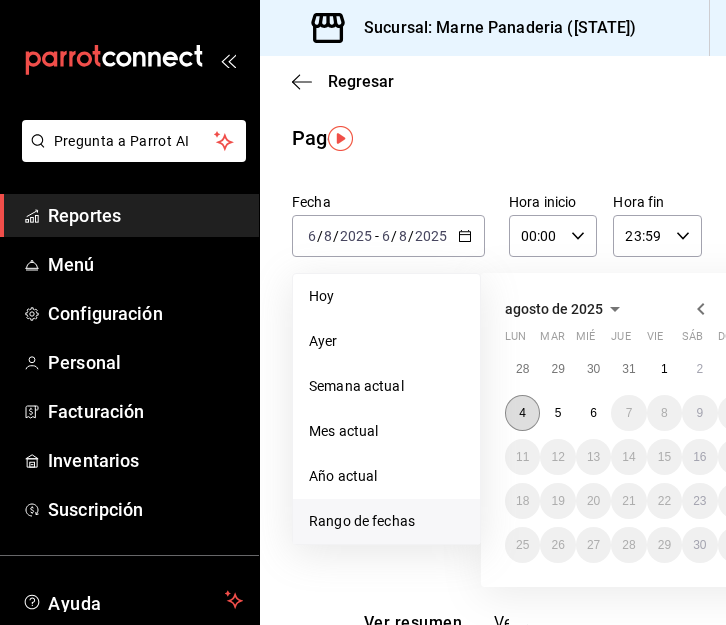 scroll, scrollTop: 0, scrollLeft: 39, axis: horizontal 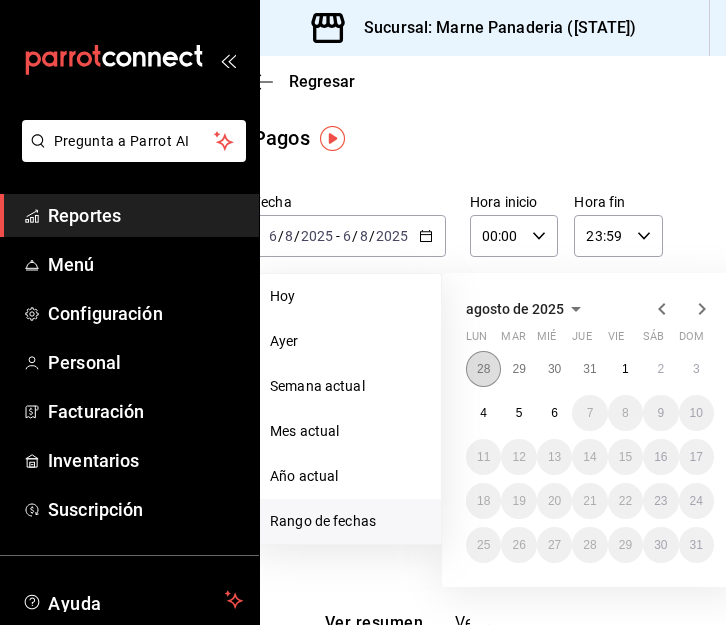 click on "28" at bounding box center [483, 369] 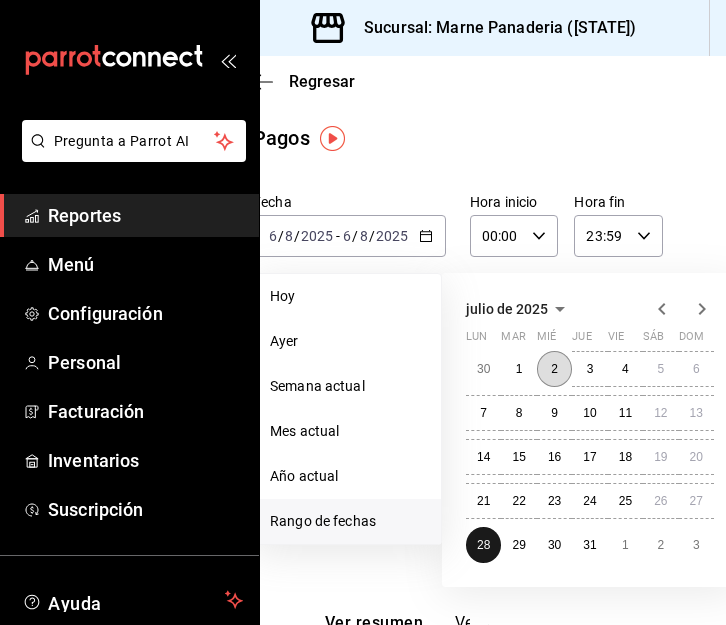 scroll, scrollTop: 0, scrollLeft: 120, axis: horizontal 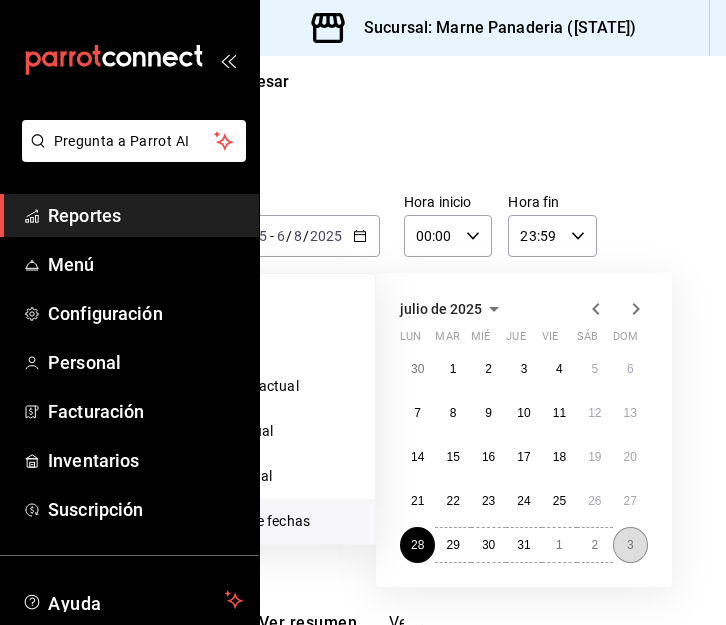 click on "3" at bounding box center (630, 545) 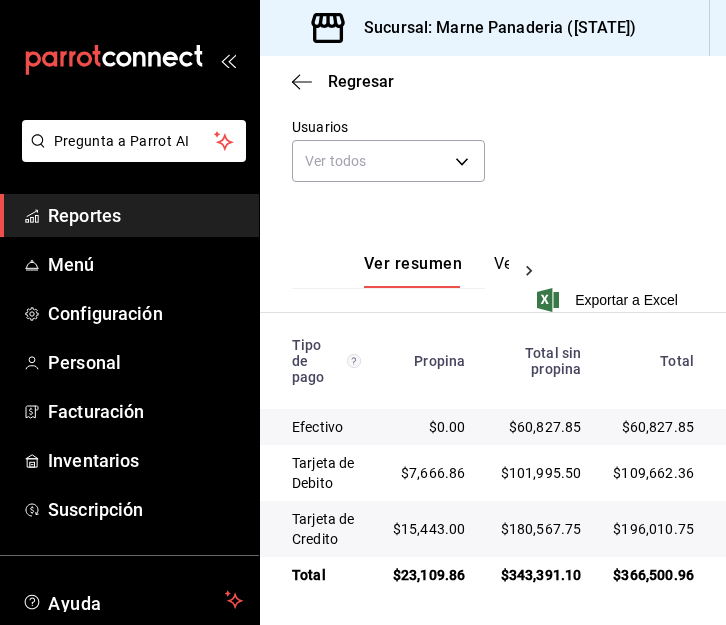 scroll, scrollTop: 387, scrollLeft: 0, axis: vertical 